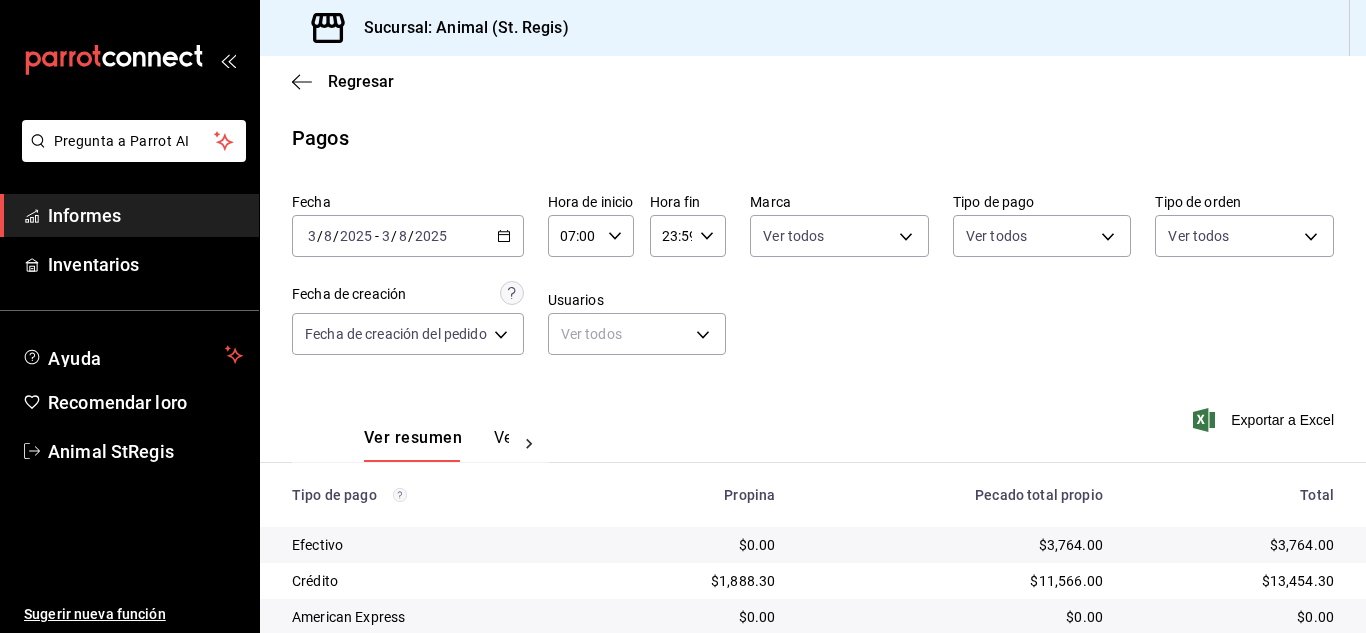 scroll, scrollTop: 0, scrollLeft: 0, axis: both 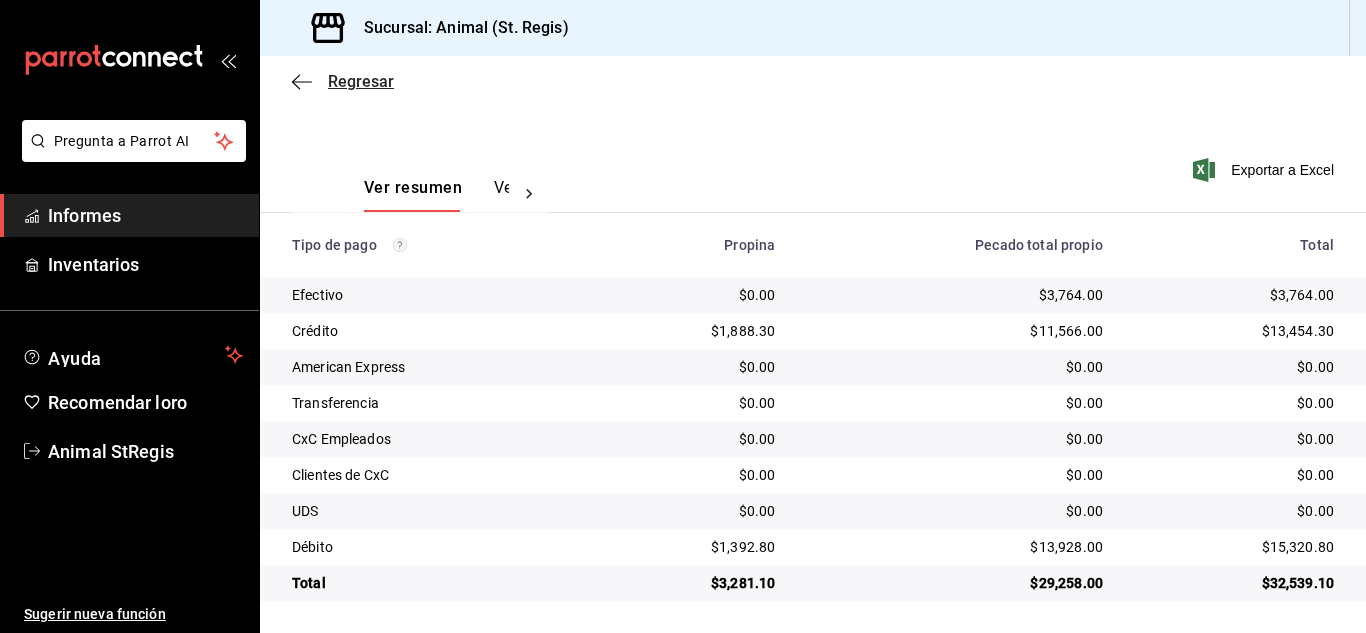 click on "Regresar" at bounding box center (361, 81) 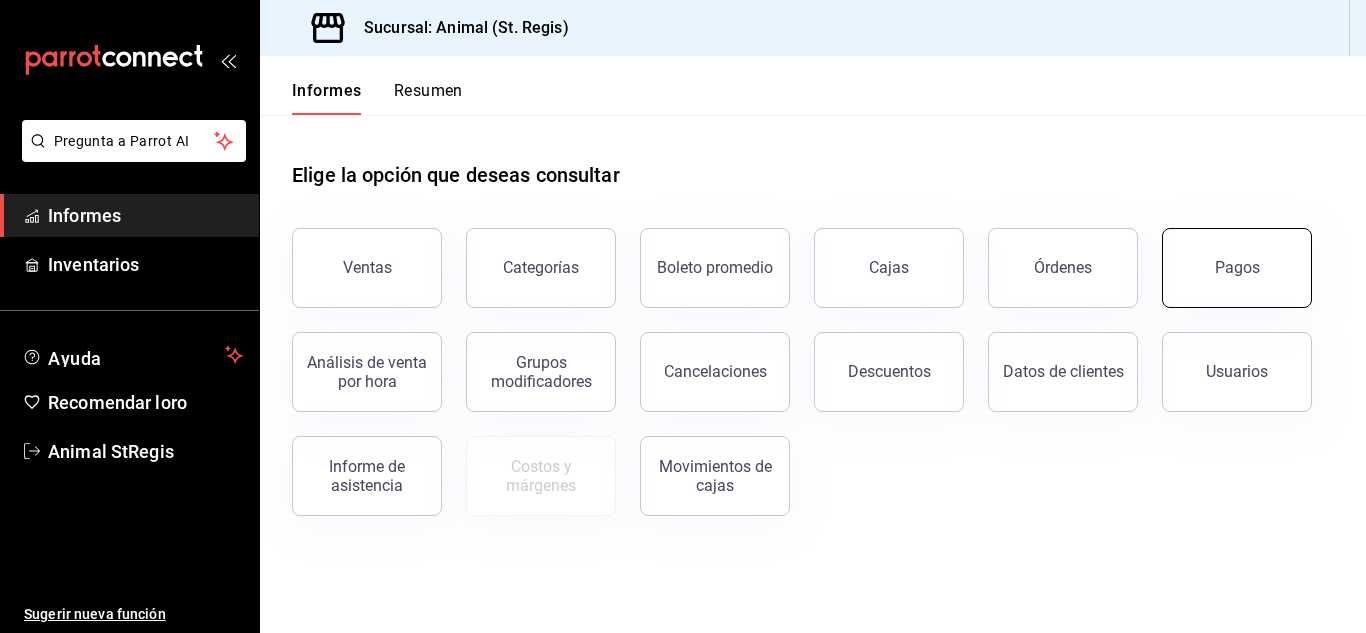 click on "Pagos" at bounding box center [1237, 268] 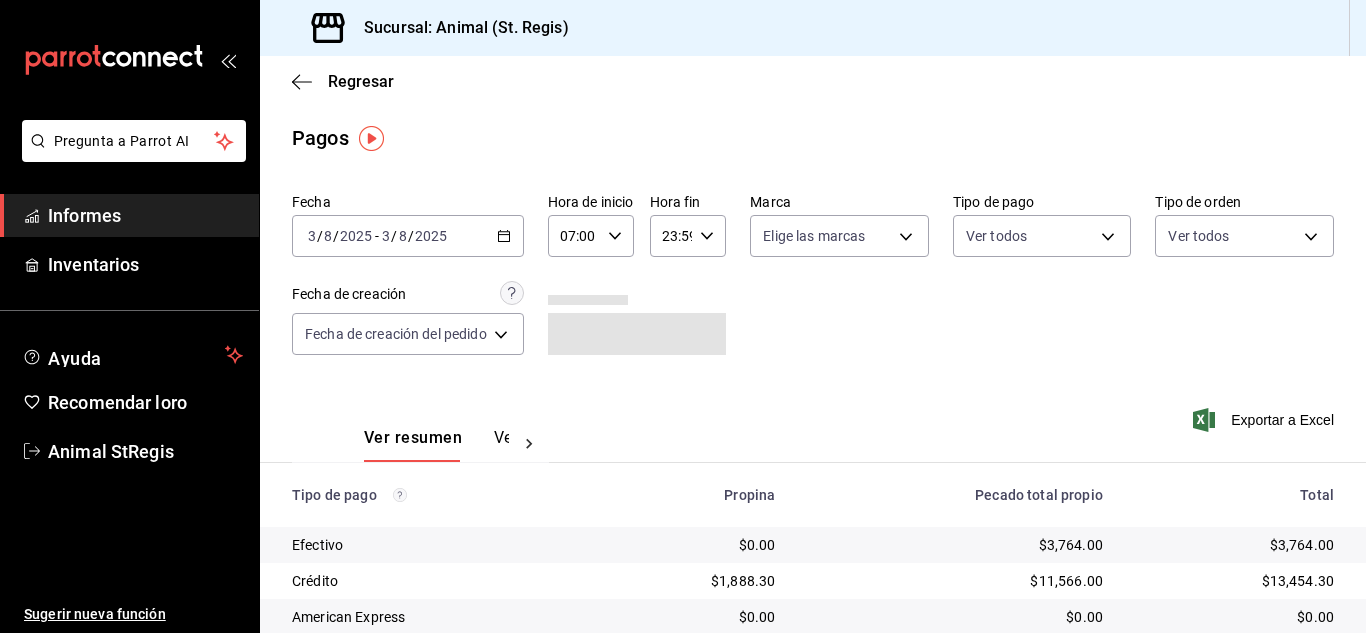 click on "2025-08-03 3 / 8 / 2025 - 2025-08-03 3 / 8 / 2025" at bounding box center (408, 236) 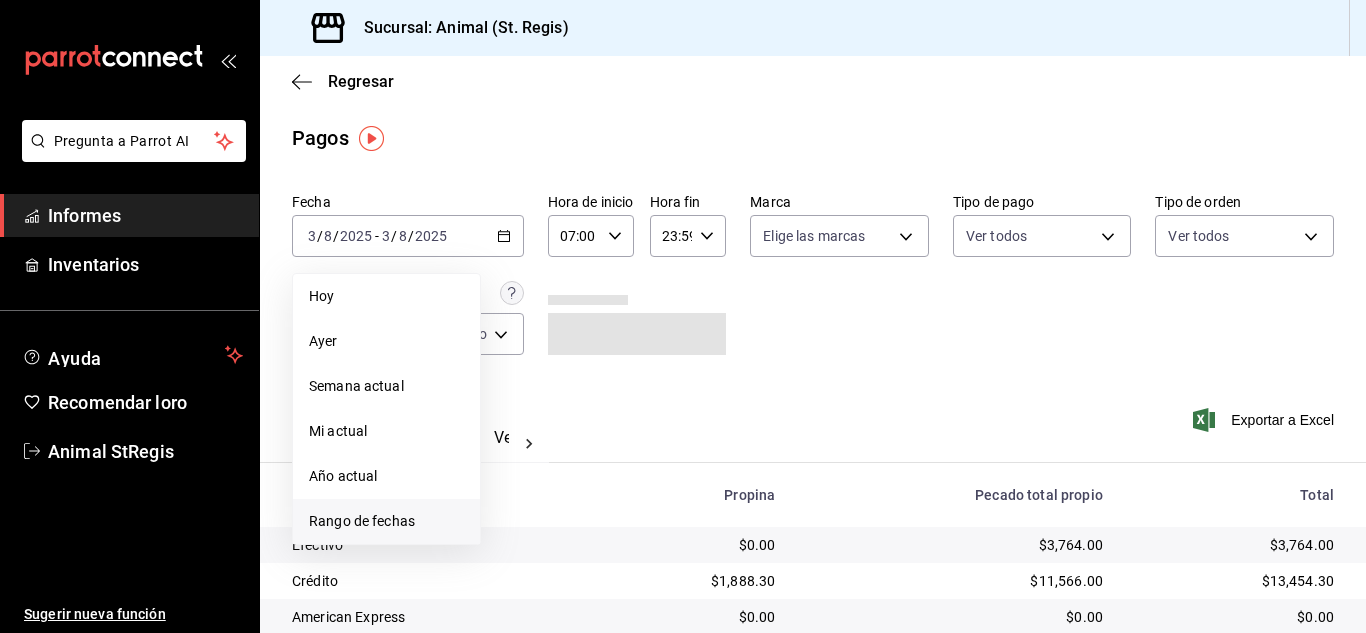 click on "Rango de fechas" at bounding box center (362, 521) 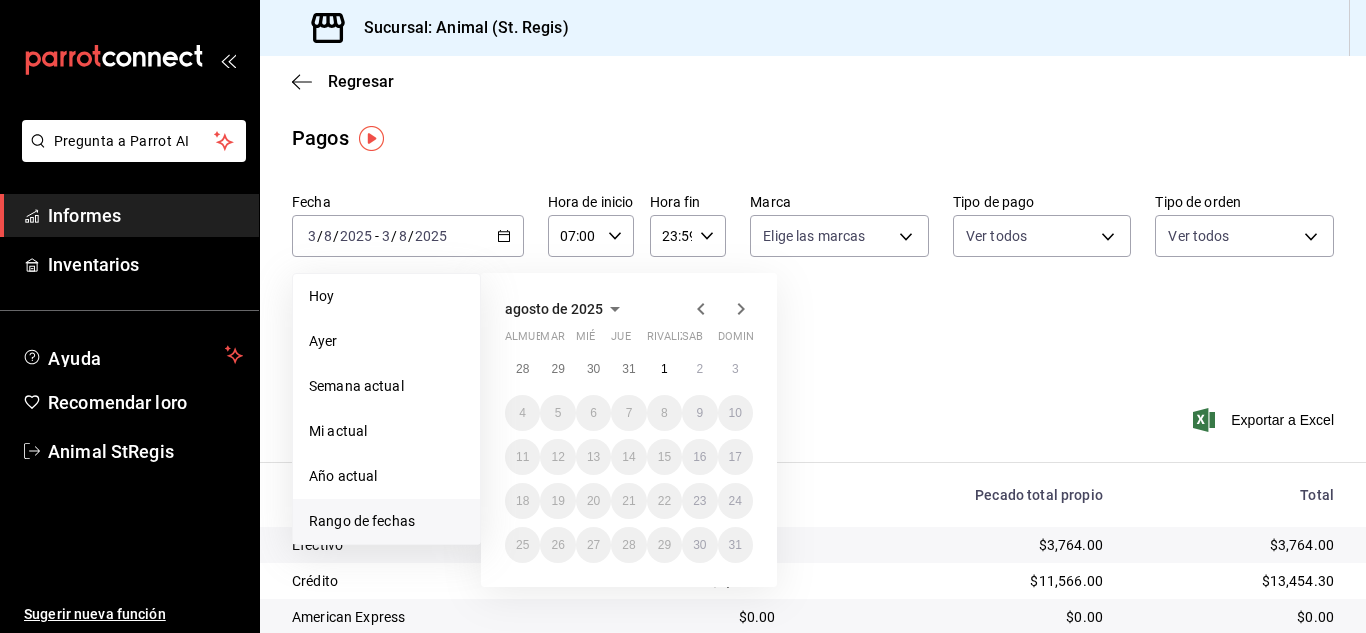 click 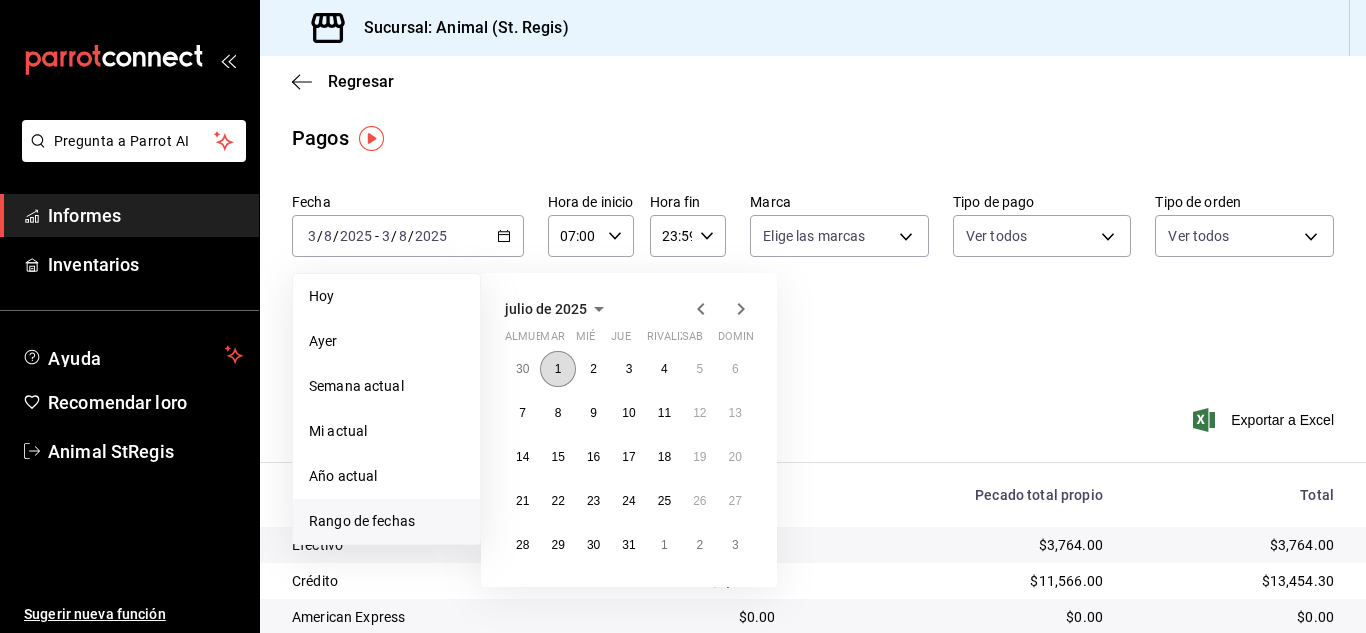 click on "1" at bounding box center [557, 369] 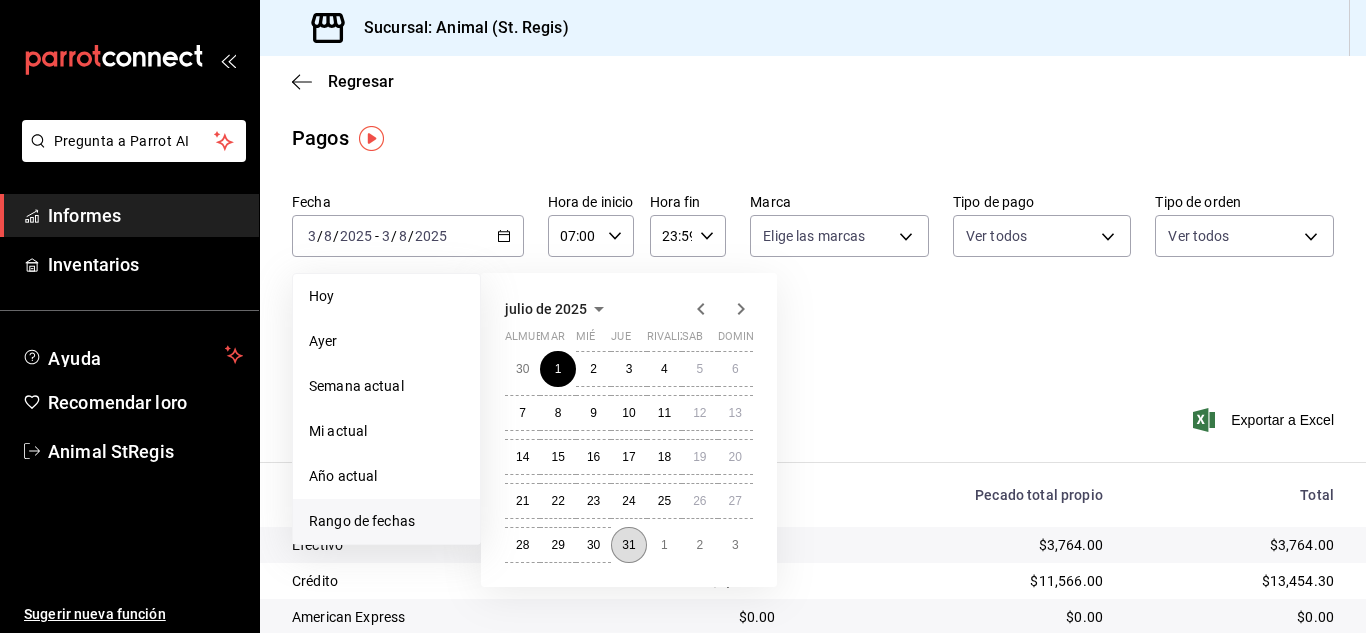 click on "31" at bounding box center [628, 545] 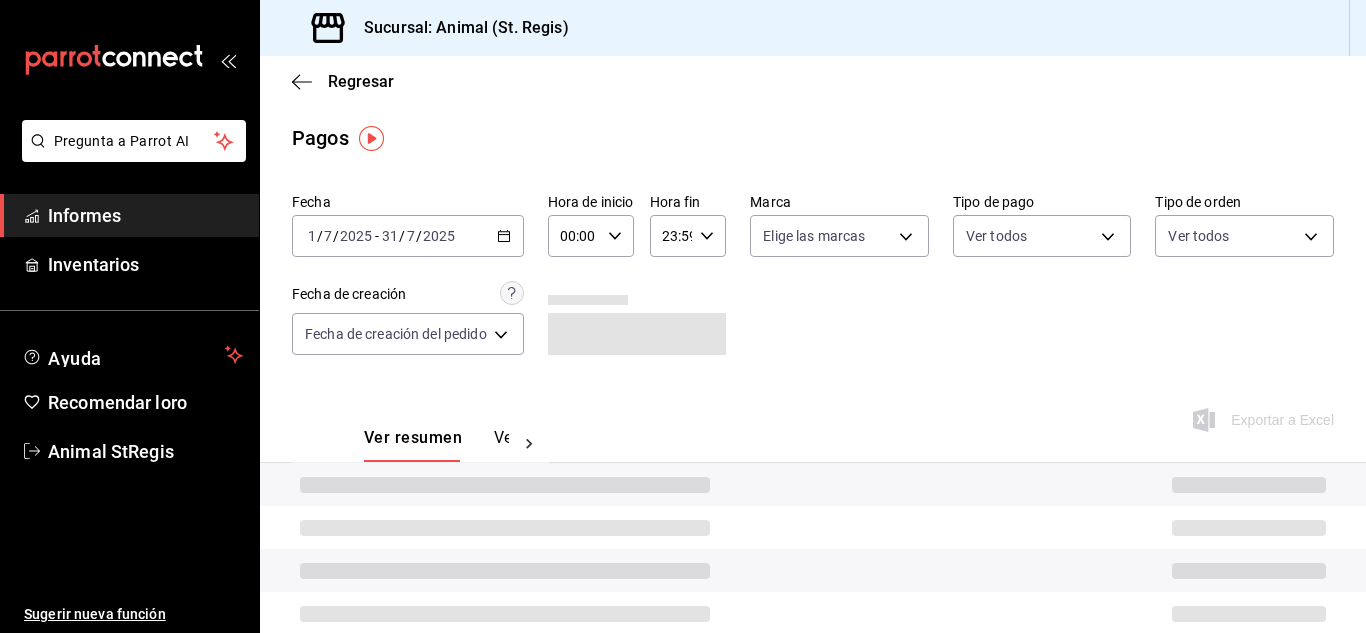 click 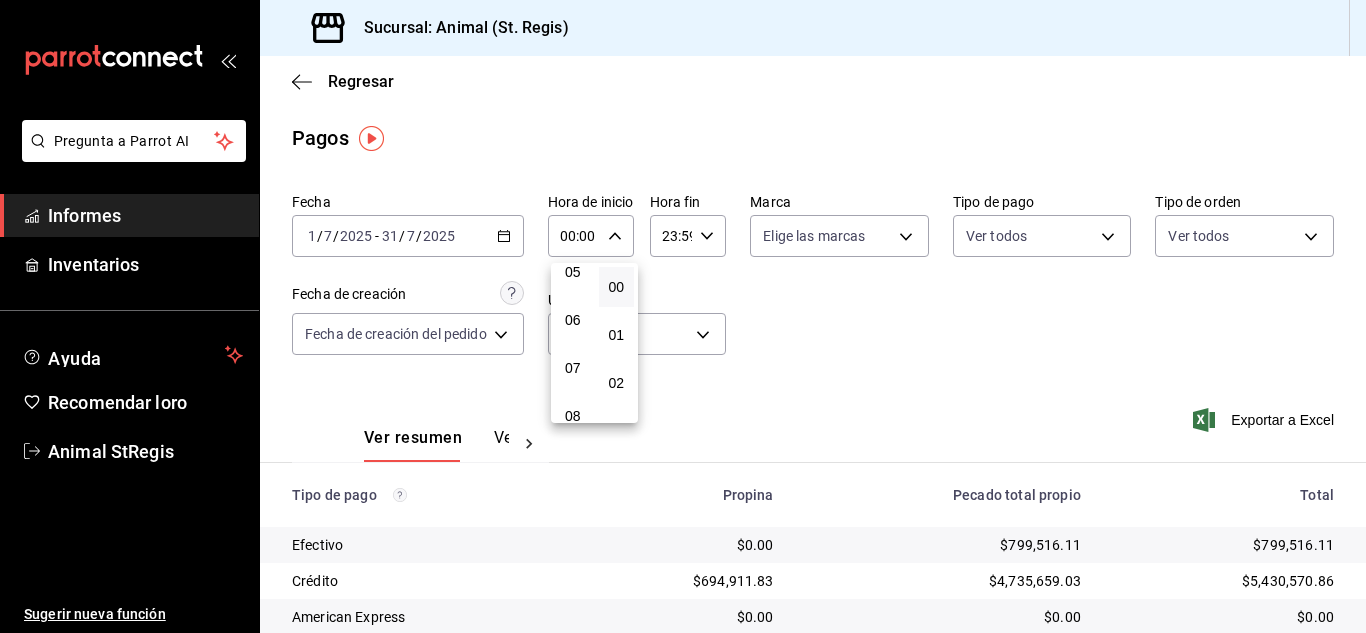 scroll, scrollTop: 300, scrollLeft: 0, axis: vertical 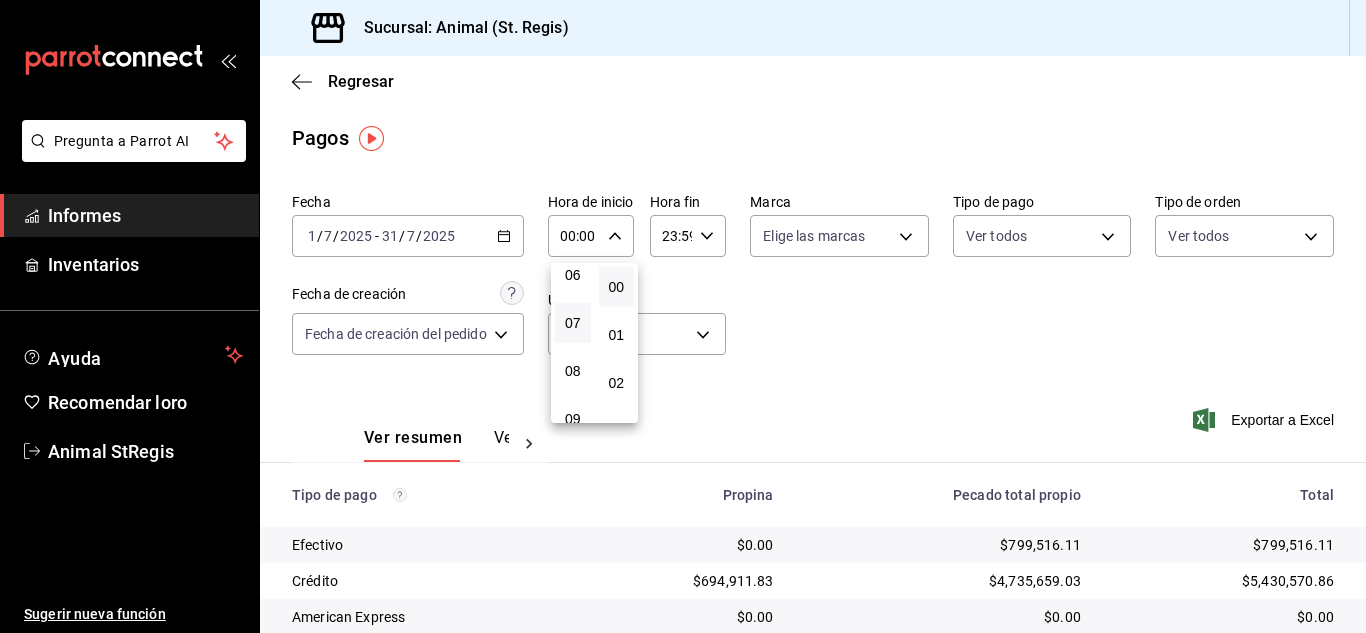 click on "07" at bounding box center (573, 323) 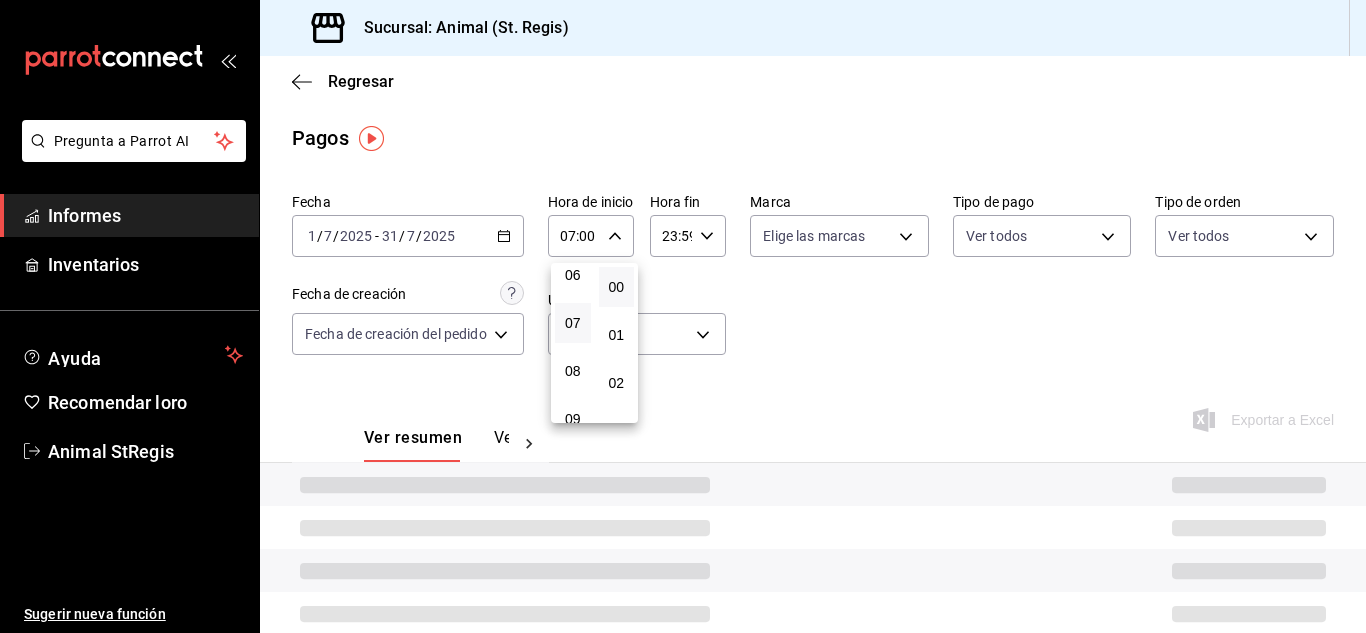 click at bounding box center (683, 316) 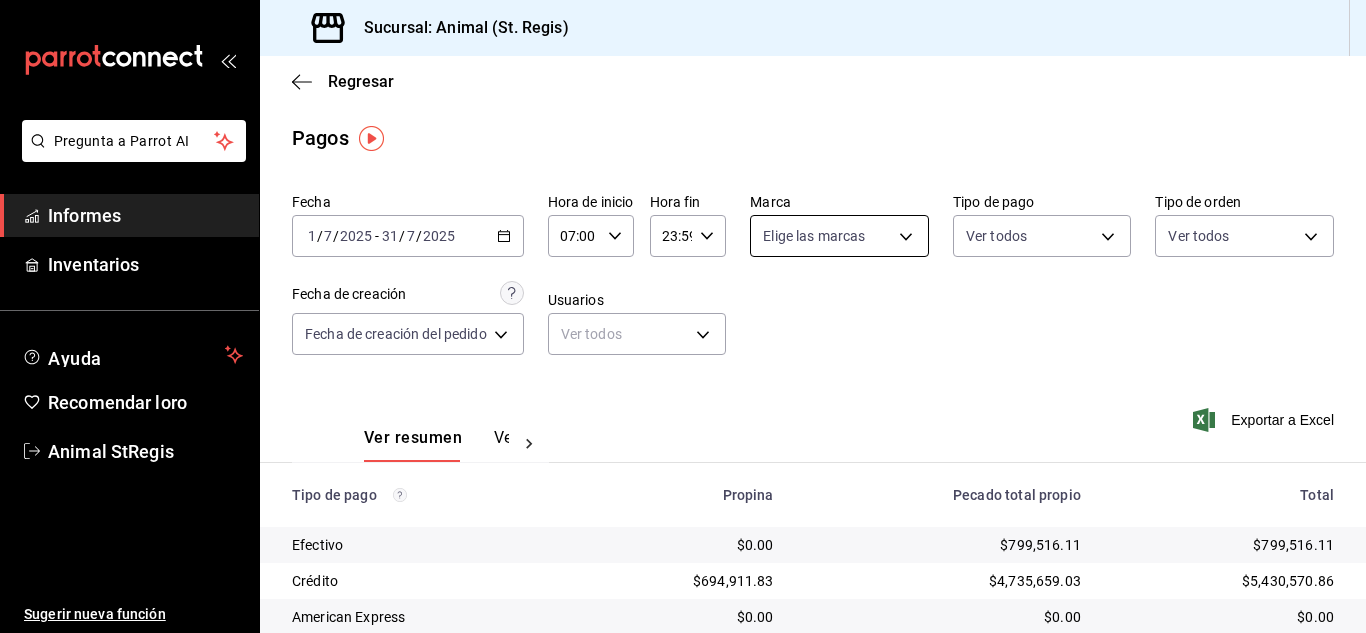click on "Pregunta a Parrot AI Informes   Inventarios   Ayuda Recomendar loro   Animal [LOCATION]   Sugerir nueva función   Sucursal: Animal ([LOCATION]) Regresar Pagos Fecha [DATE] [DATE] - [DATE] [DATE] Hora de inicio 07:00 Hora de inicio Hora fin 23:59 Hora fin Marca Elige las marcas Tipo de pago Ver todos Tipo de orden Ver todos Fecha de creación   Fecha de creación del pedido ORDER Usuarios Ver todos null Ver resumen Ver pagos Exportar a Excel Tipo de pago   Propina Pecado total propio Total Efectivo $0.00 $799,516.11 $799,516.11 Crédito $694,911.83 $4,735,659.03 $5,430,570.86 American Express $0.00 $0.00 $0.00 Transferencia $9,414.35 $48,149.00 $57,563.35 CxC Empleados $0.00 $0.00 $0.00 Clientes de CxC $0.00 $0.00 $0.00 UDS $0.00 $0.00 $0.00 Débito $126,302.73 $913,673.40 $1,039,976.13 Total $830,628.91 $6,496,997.54 $7,327,626.45 Texto original Valora esta traducción Tu opinión servirá para ayudar a mejorar el Traductor de Google Pregunta a Parrot AI Informes   Inventarios   Ayuda" at bounding box center (683, 316) 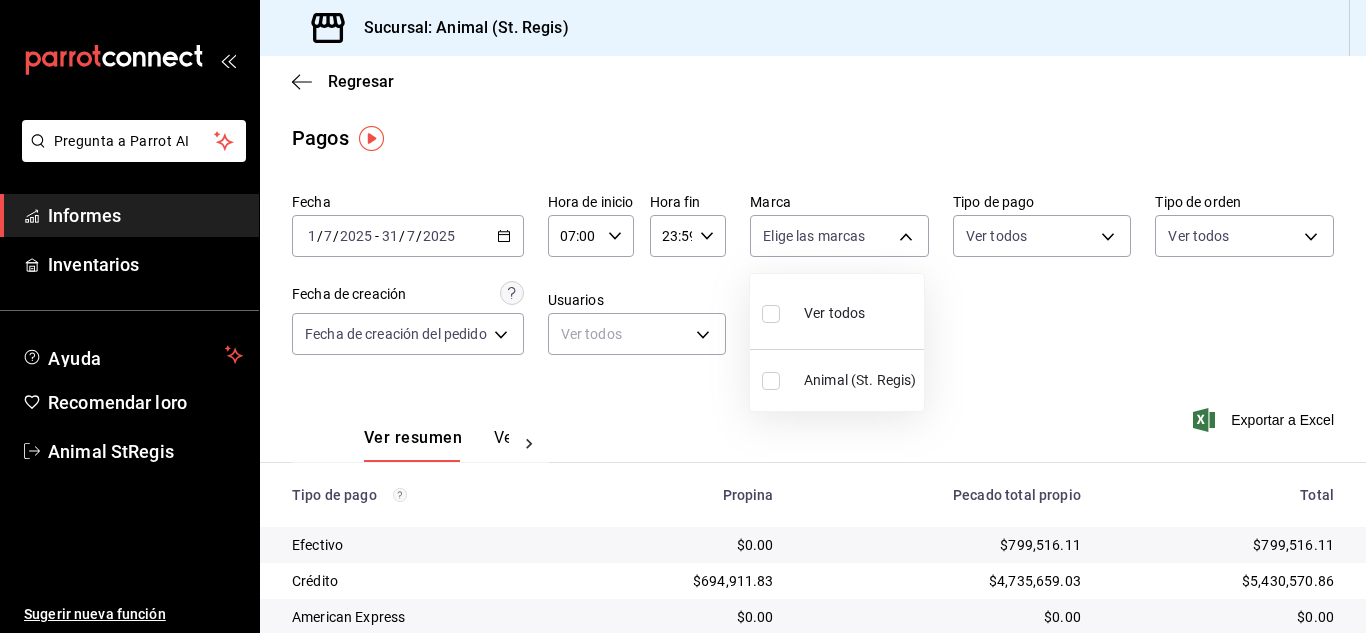 click at bounding box center (771, 314) 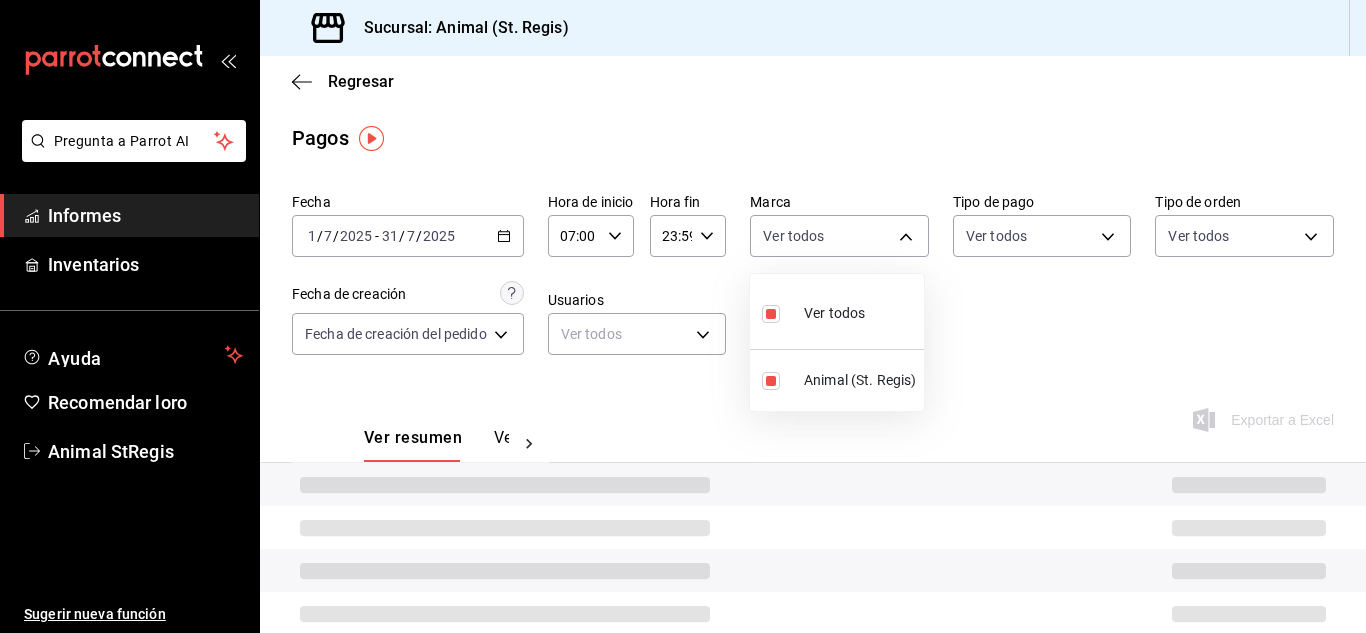 click at bounding box center [683, 316] 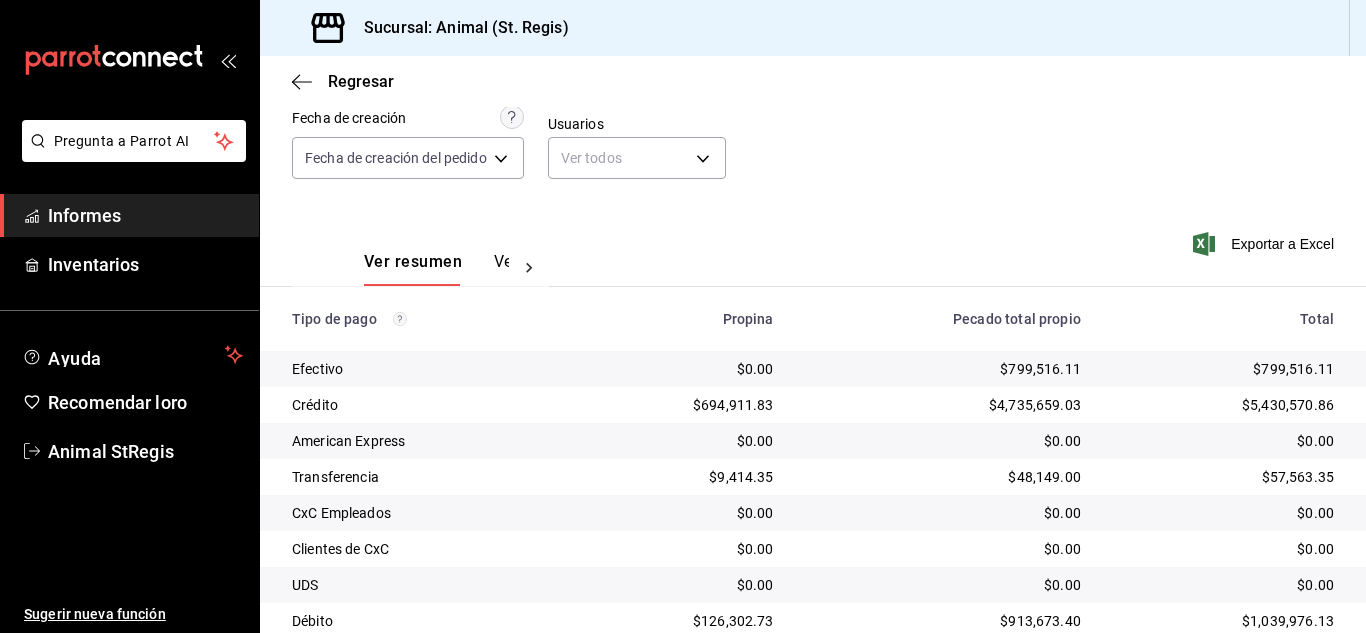 scroll, scrollTop: 251, scrollLeft: 0, axis: vertical 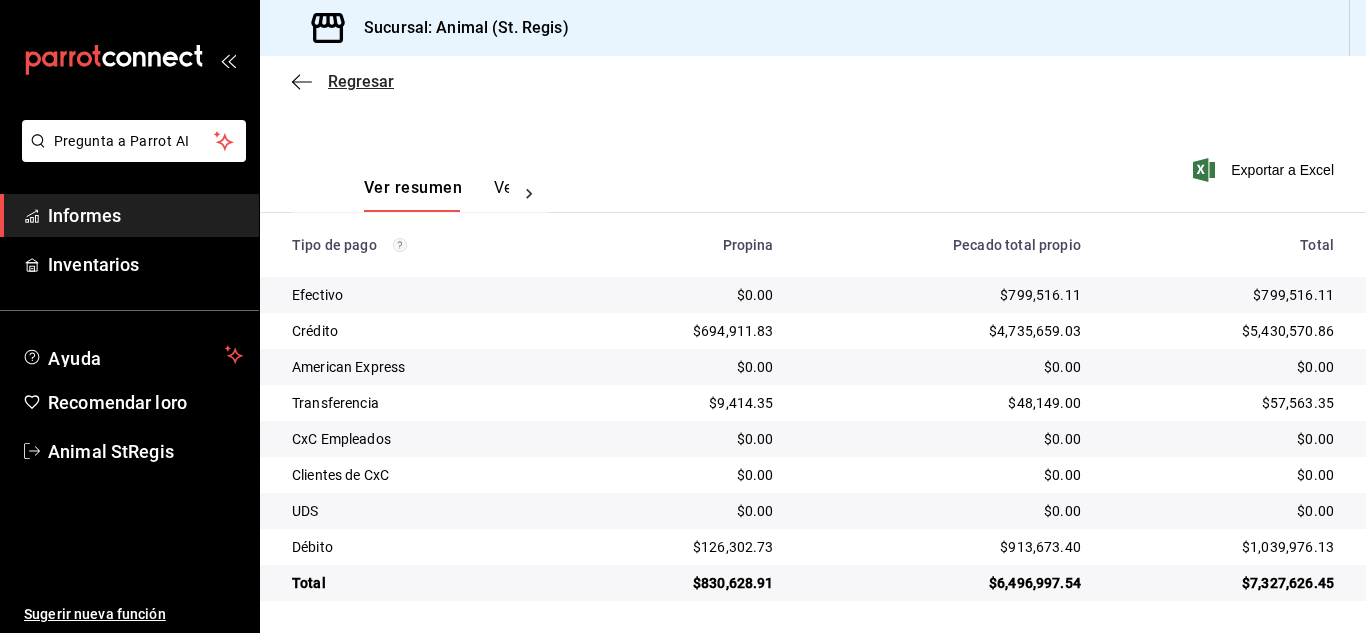click on "Regresar" at bounding box center [361, 81] 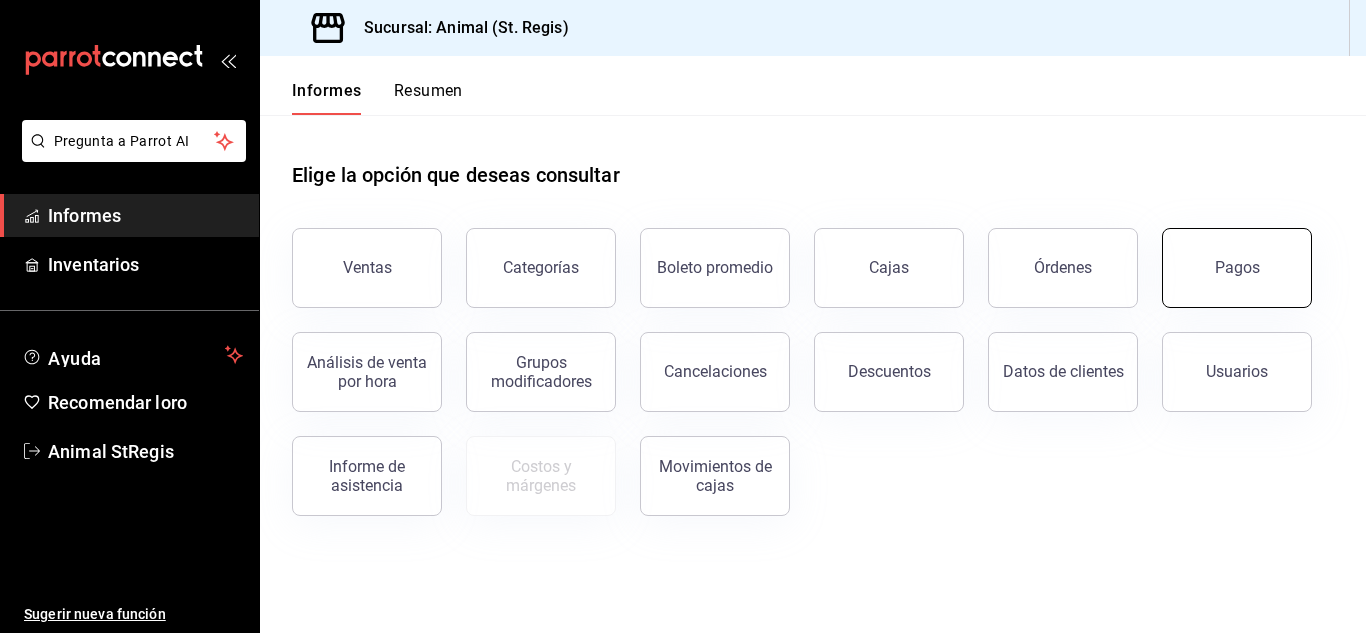 click on "Pagos" at bounding box center (1237, 268) 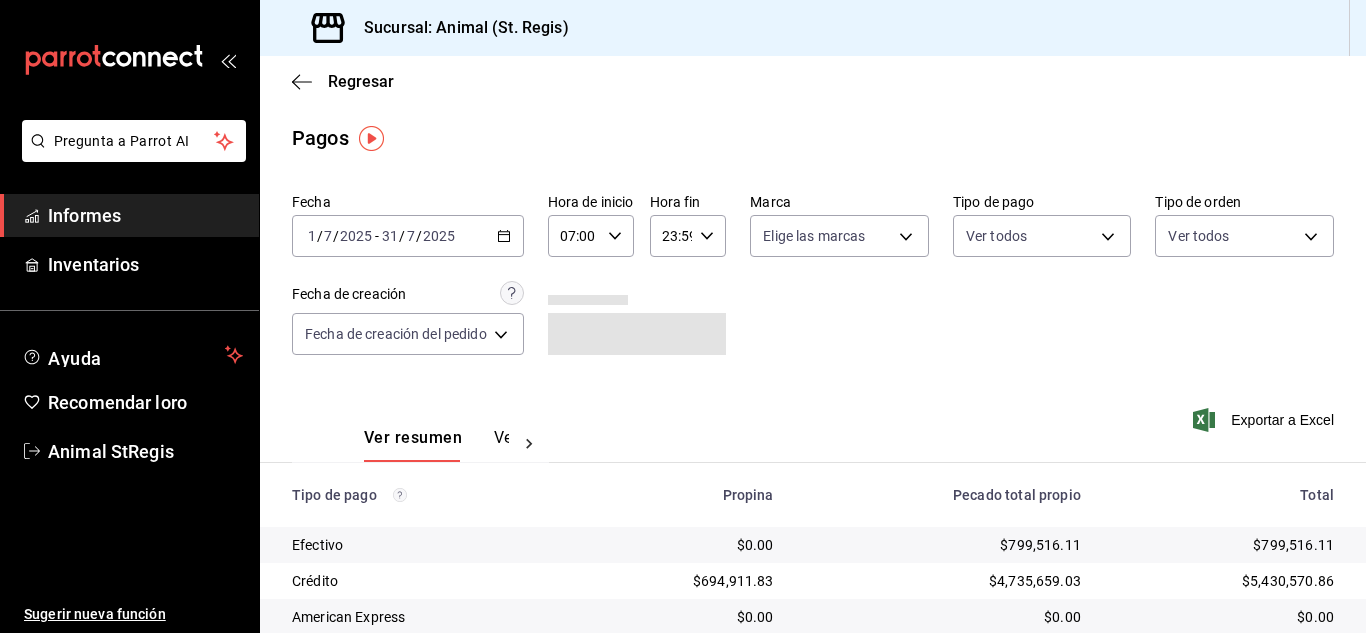 click 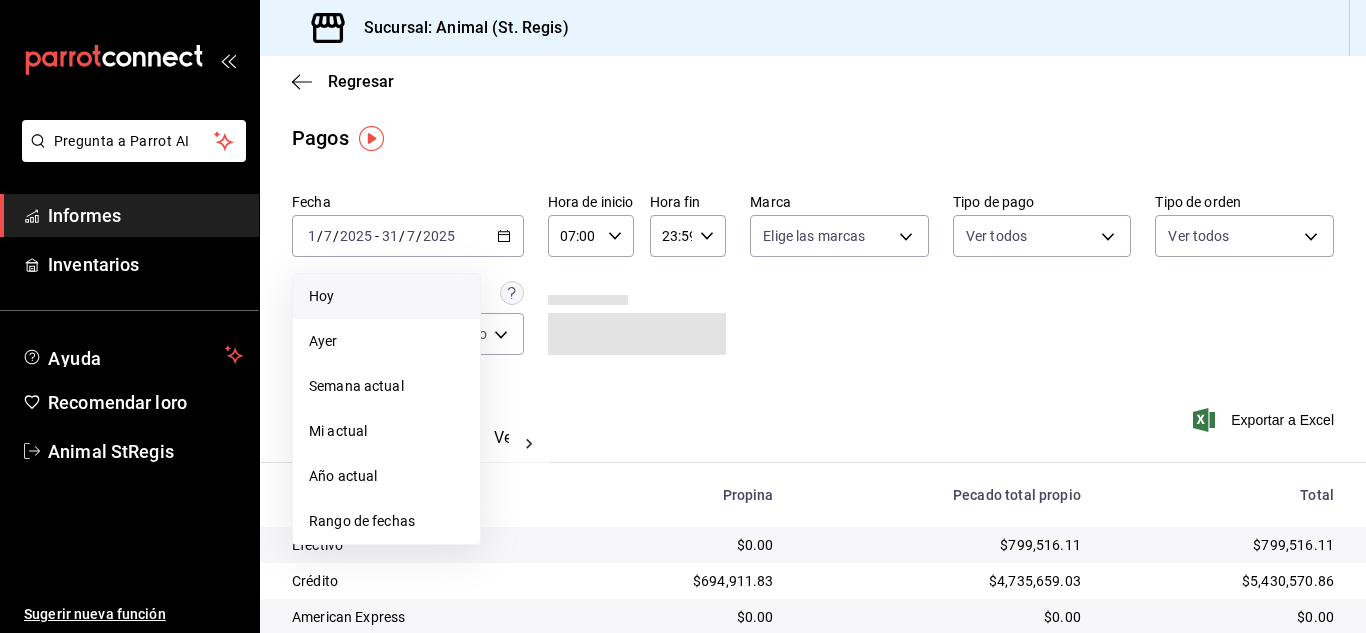 click on "Hoy" at bounding box center [386, 296] 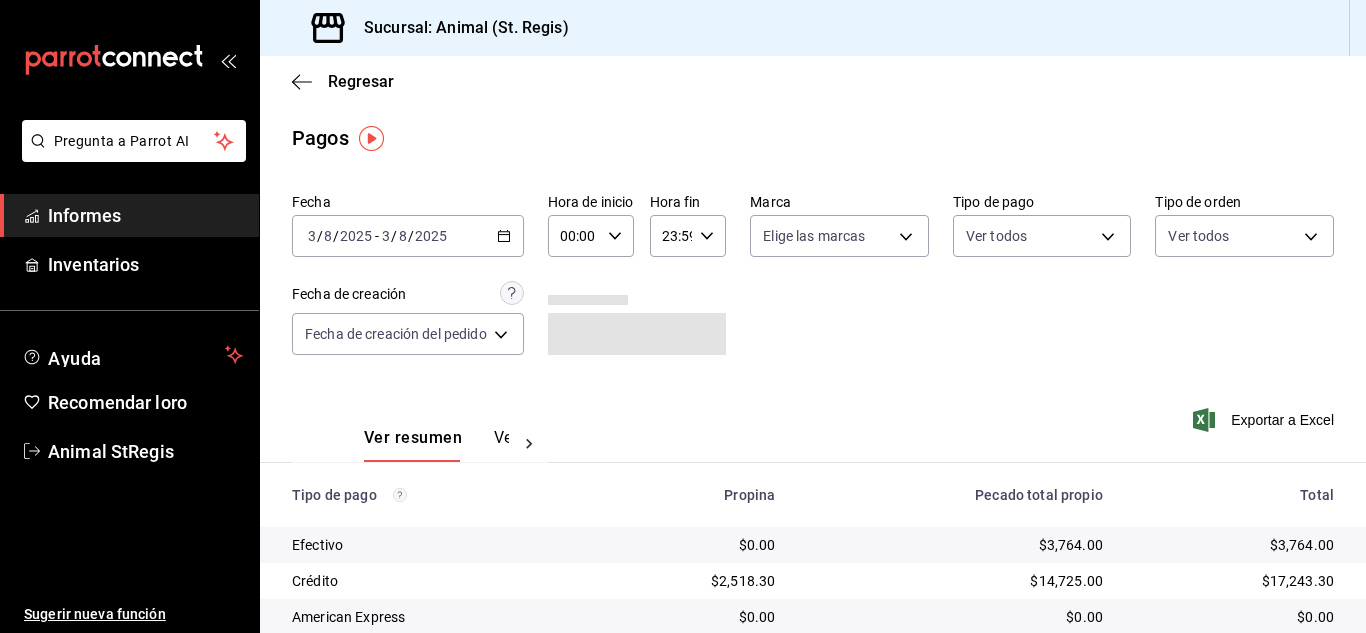 click on "Fecha [DATE] [DATE] - [DATE] [DATE] Hora de inicio 00:00 Hora de inicio Hora fin 23:59 Hora fin Marca Elige las marcas Tipo de pago Ver todos Tipo de orden Ver todos Fecha de creación   Fecha de creación del pedido ORDER" at bounding box center [813, 282] 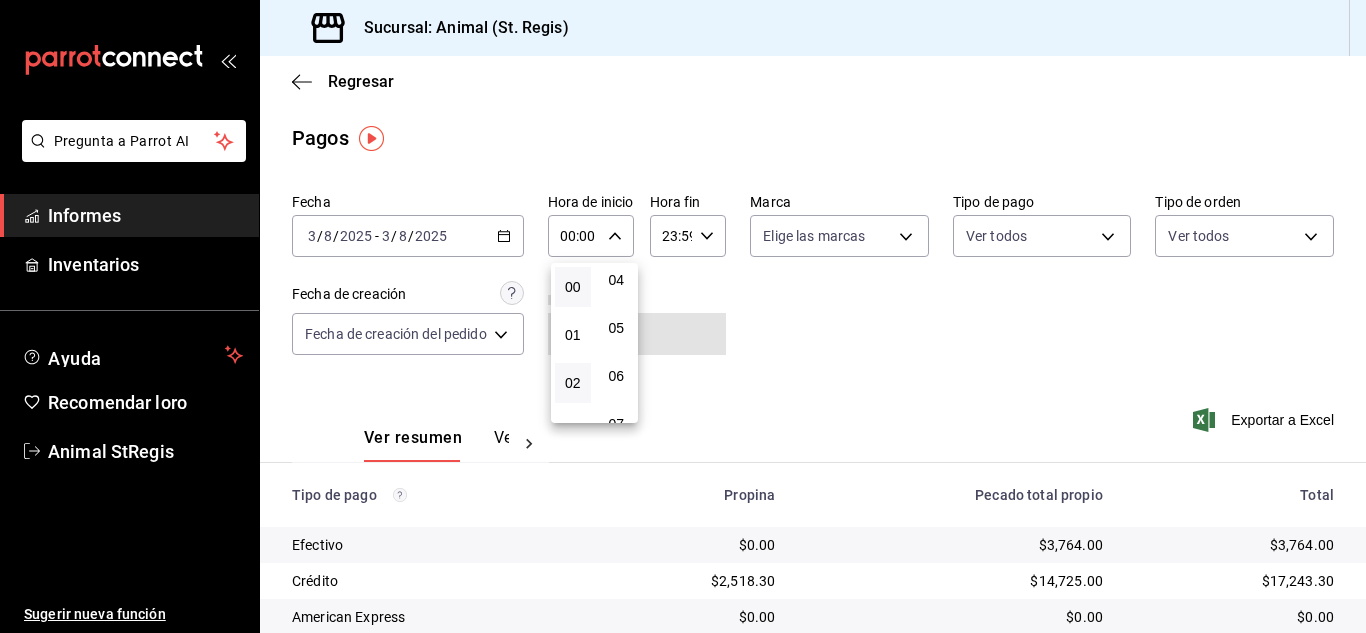 scroll, scrollTop: 300, scrollLeft: 0, axis: vertical 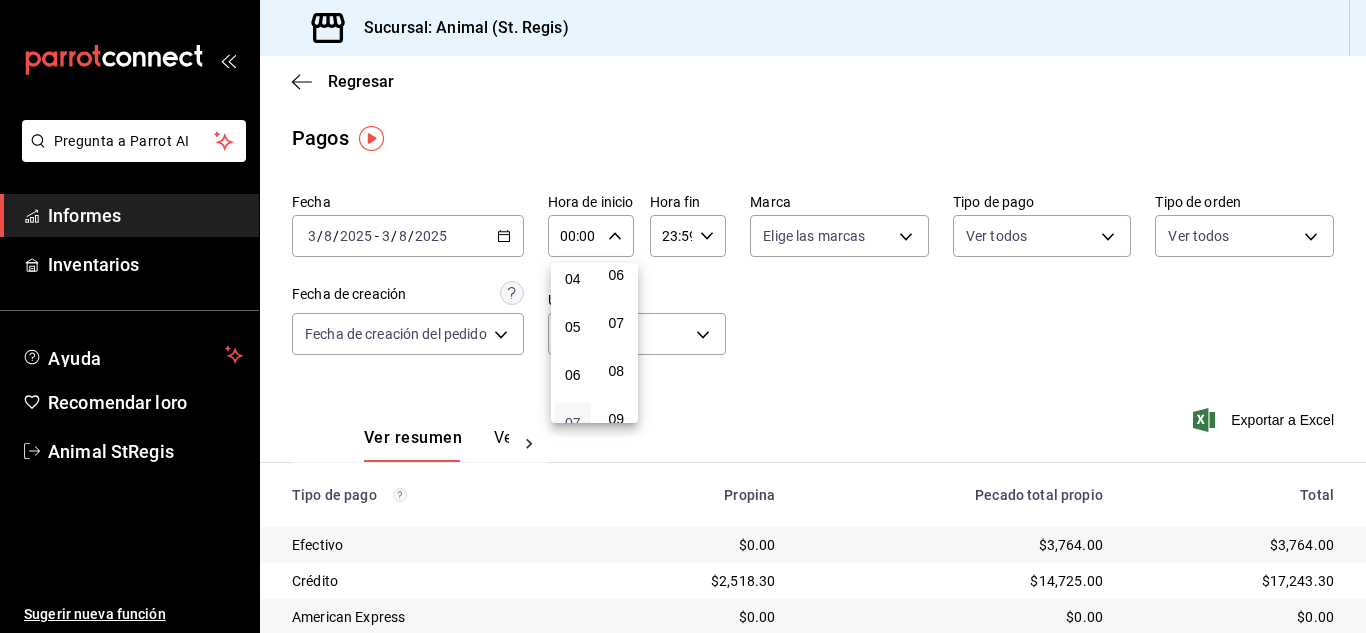 click on "07" at bounding box center (573, 423) 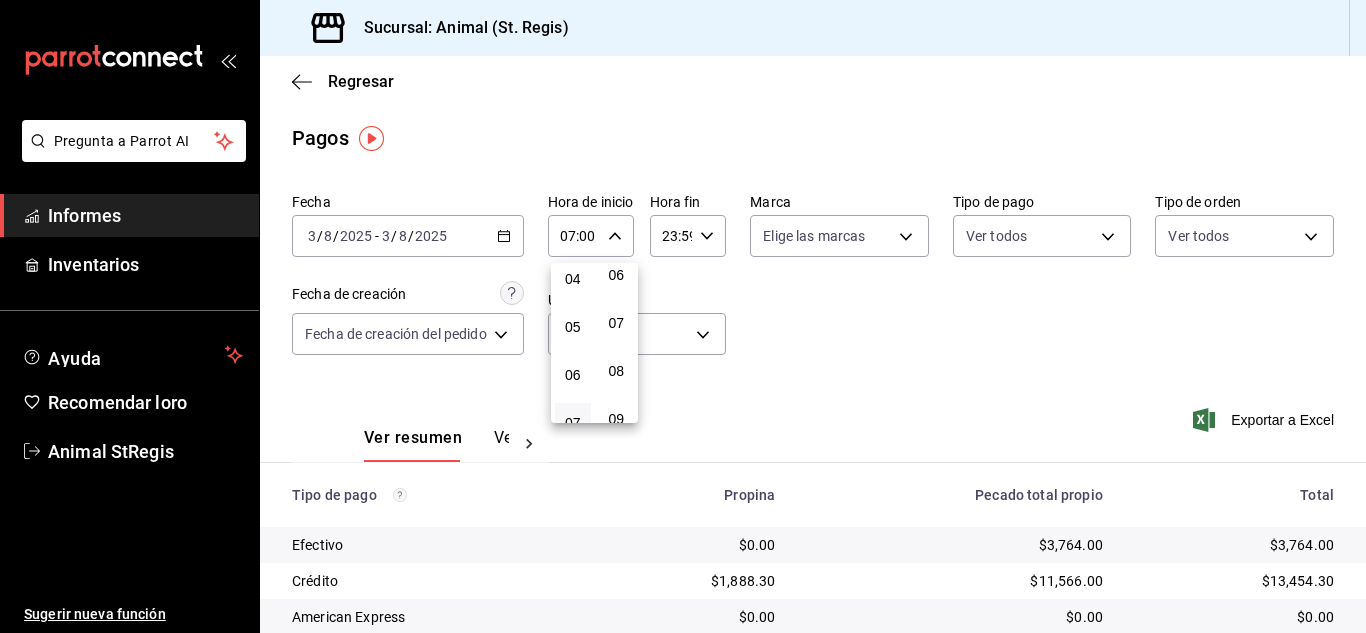 click at bounding box center [683, 316] 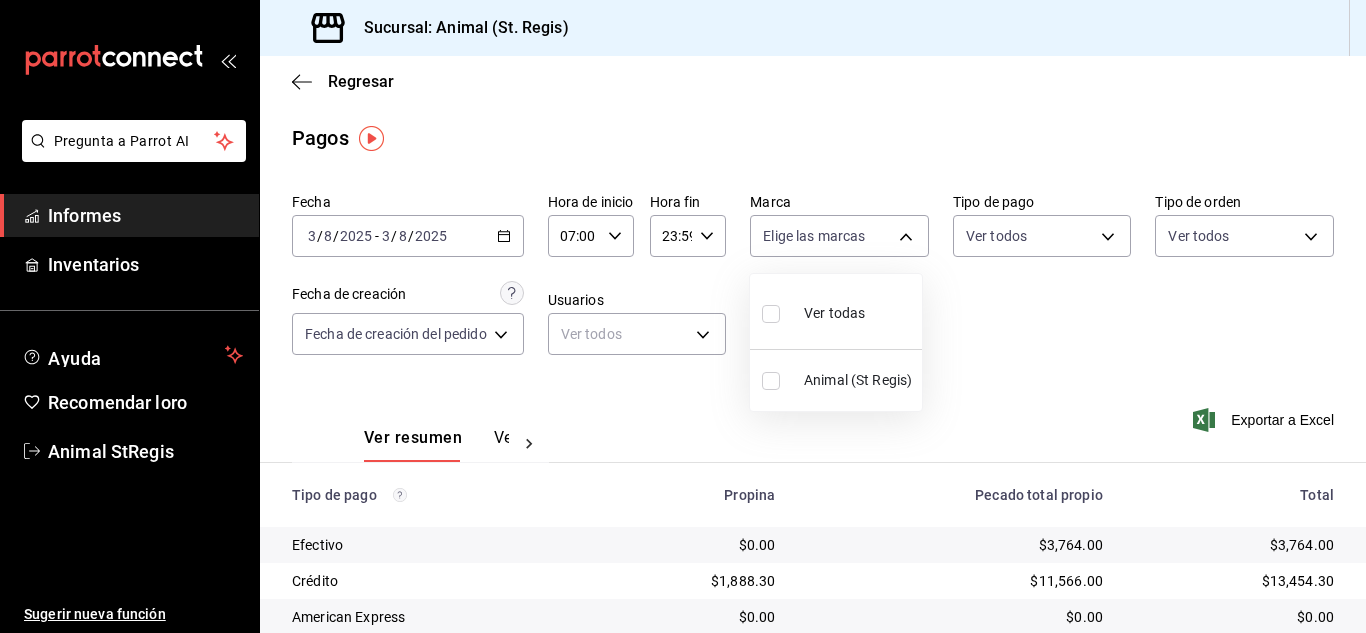 click on "Pregunta a Parrot AI Informes   Inventarios   Ayuda Recomendar loro   Animal [LOCATION]   Sugerir nueva función   Sucursal: Animal ([LOCATION]) Regresar Pagos Fecha [DATE] [DATE] - [DATE] [DATE] Hora de inicio 07:00 Hora de inicio Hora fin 23:59 Hora fin Marca Elige las marcas Tipo de pago Ver todos Tipo de orden Ver todos Fecha de creación   Fecha de creación del pedido ORDER Usuarios Ver todos null Ver resumen Ver pagos Exportar a Excel Tipo de pago   Propina Pecado total propio Total Efectivo $0.00 $3,764.00 $3,764.00 Crédito $1,888.30 $11,566.00 $13,454.30 American Express $0.00 $0.00 $0.00 Transferencia $0.00 $0.00 $0.00 CxC Empleados $0.00 $0.00 $0.00 Clientes de CxC $0.00 $0.00 $0.00 UDS $0.00 $0.00 $0.00 Débito $1,392.80 $13,928.00 $15,320.80 Total $3,281.10 $29,258.00 $32,539.10 Texto original Valora esta traducción Tu opinión servirá para ayudar a mejorar el Traductor de Google Pregunta a Parrot AI Informes   Inventarios   Ayuda Recomendar loro   Animal [LOCATION]" at bounding box center (683, 316) 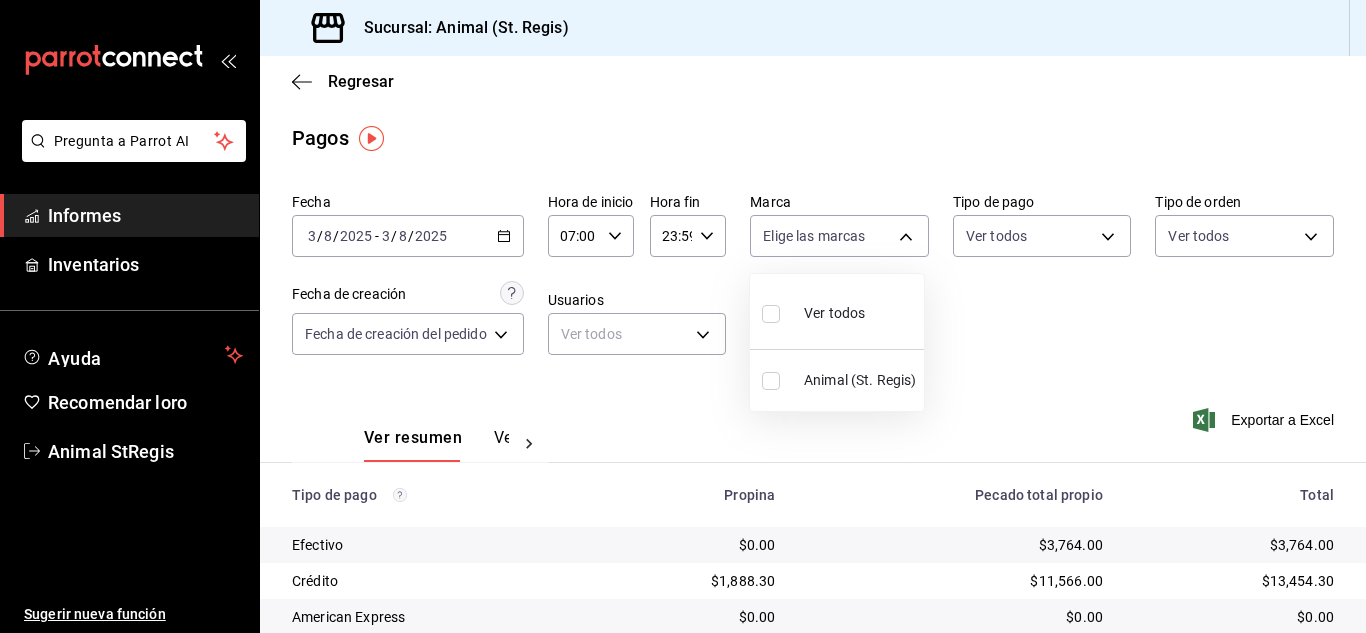 click at bounding box center (771, 314) 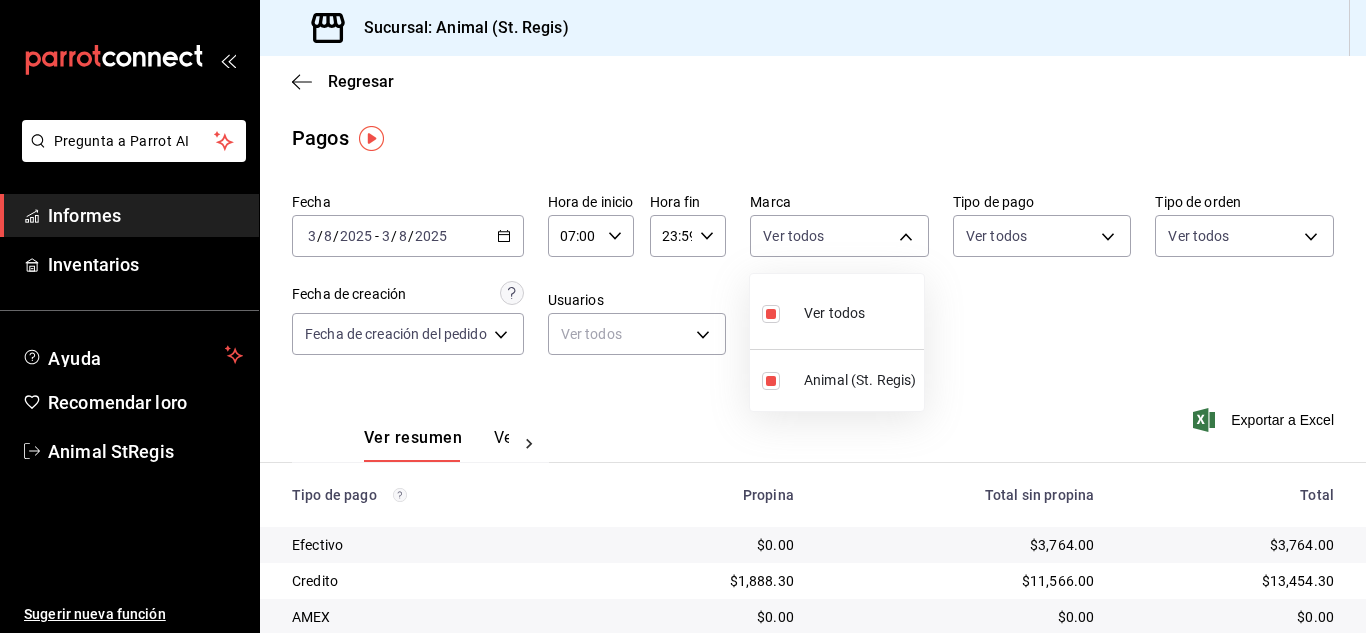 click at bounding box center [683, 316] 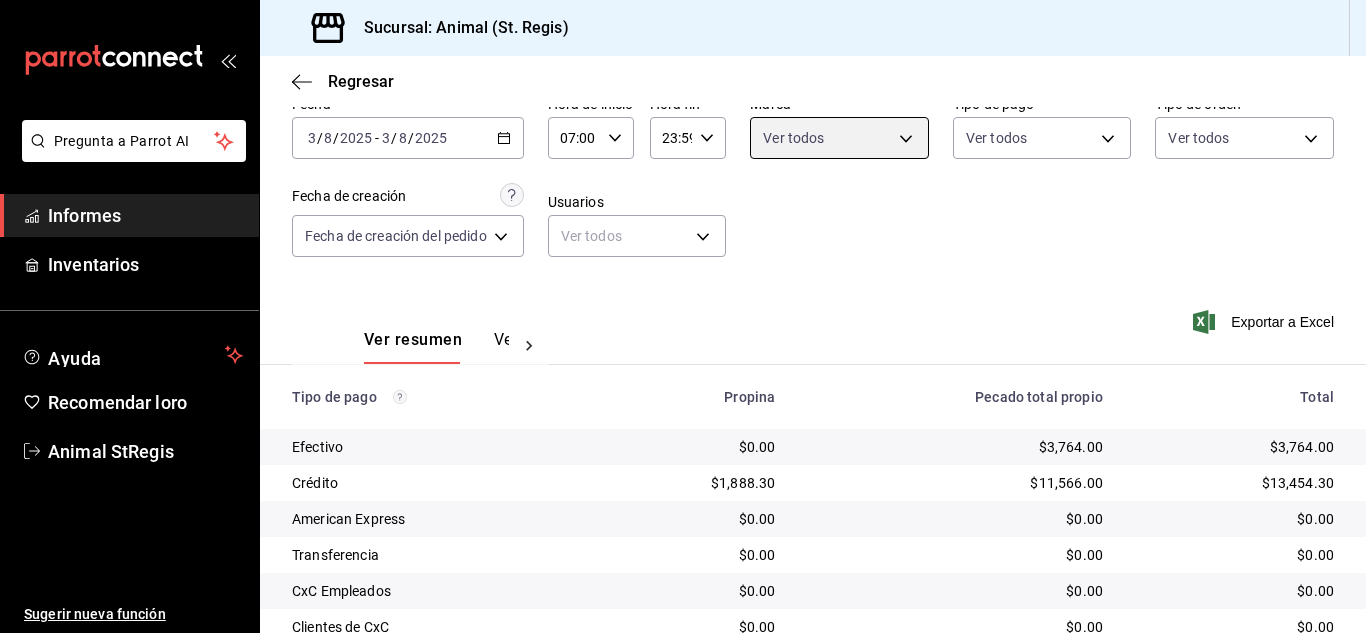 scroll, scrollTop: 251, scrollLeft: 0, axis: vertical 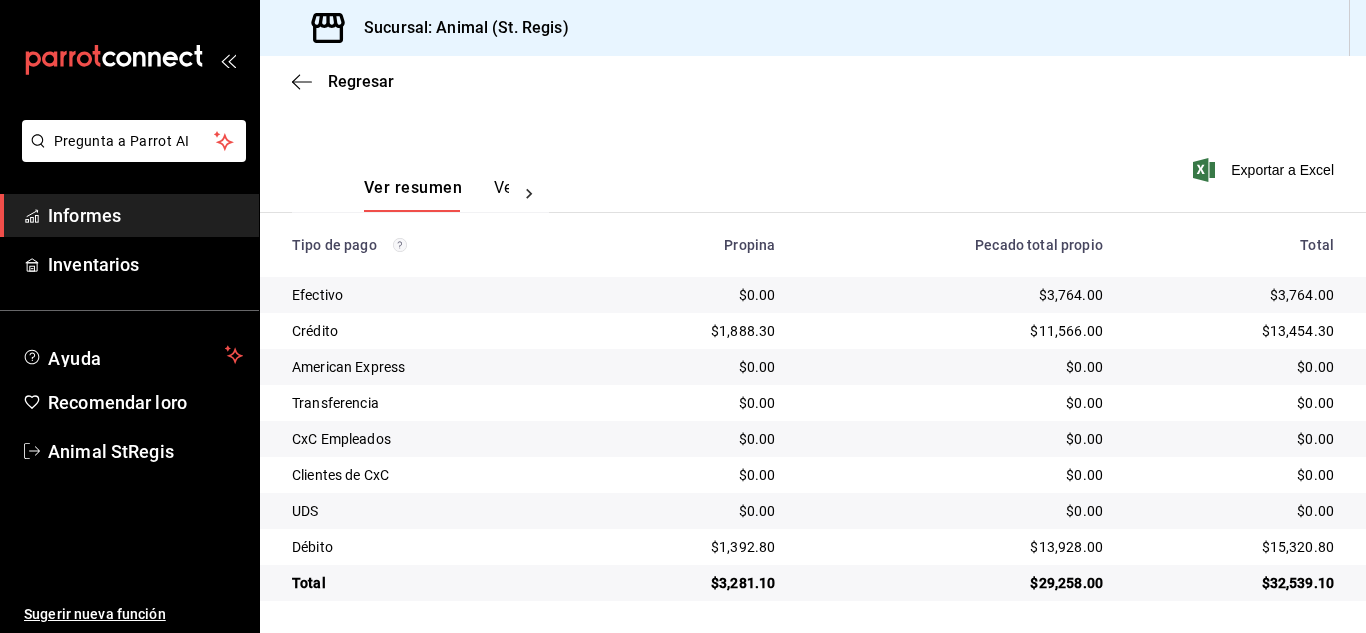 click on "Ver resumen Ver pagos Exportar a Excel" at bounding box center [813, 182] 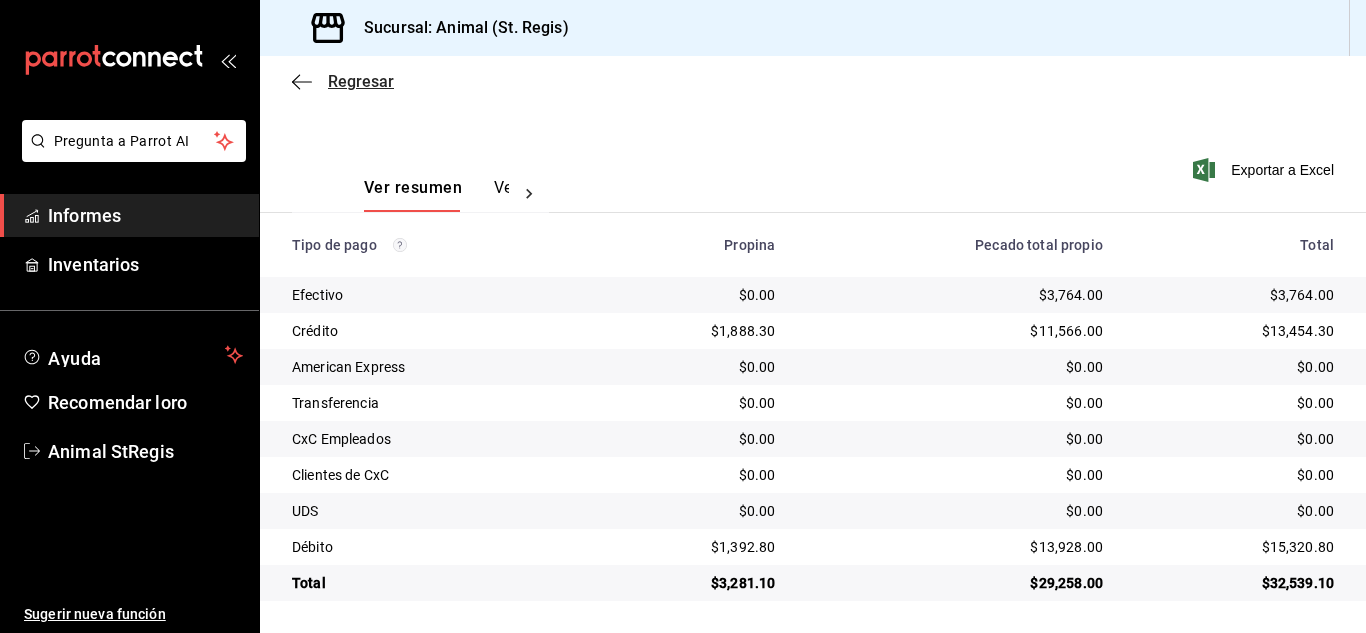click on "Regresar" at bounding box center (361, 81) 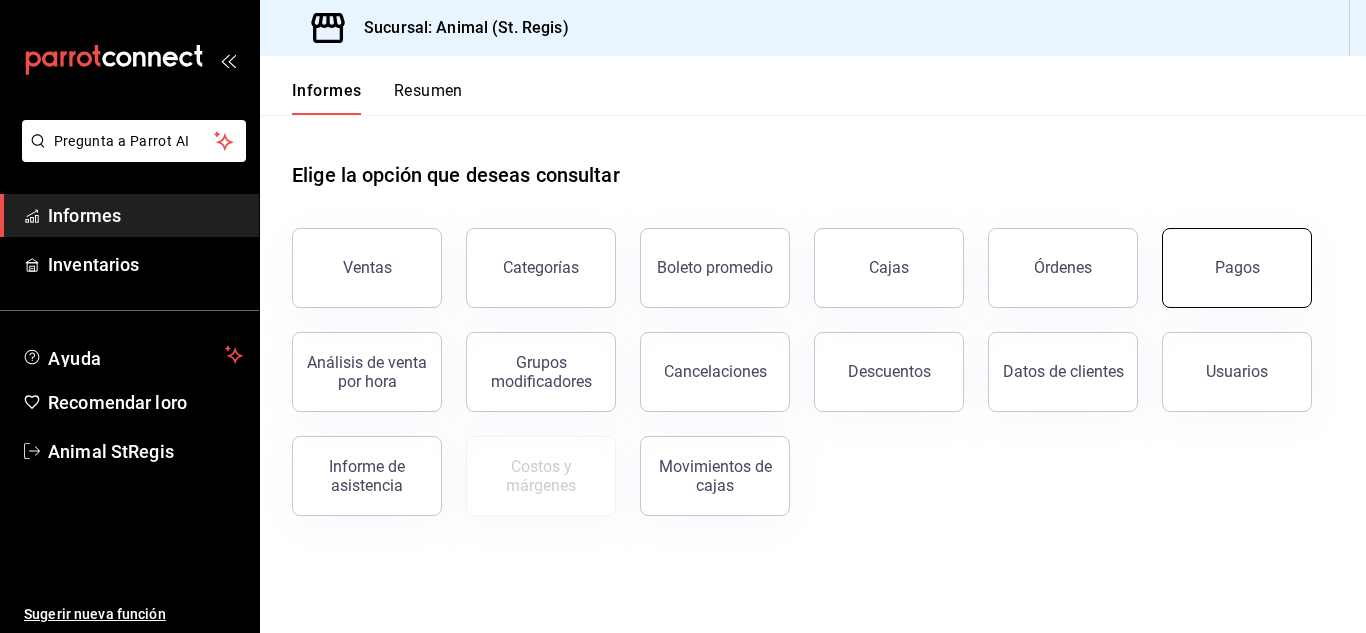 click on "Pagos" at bounding box center [1237, 268] 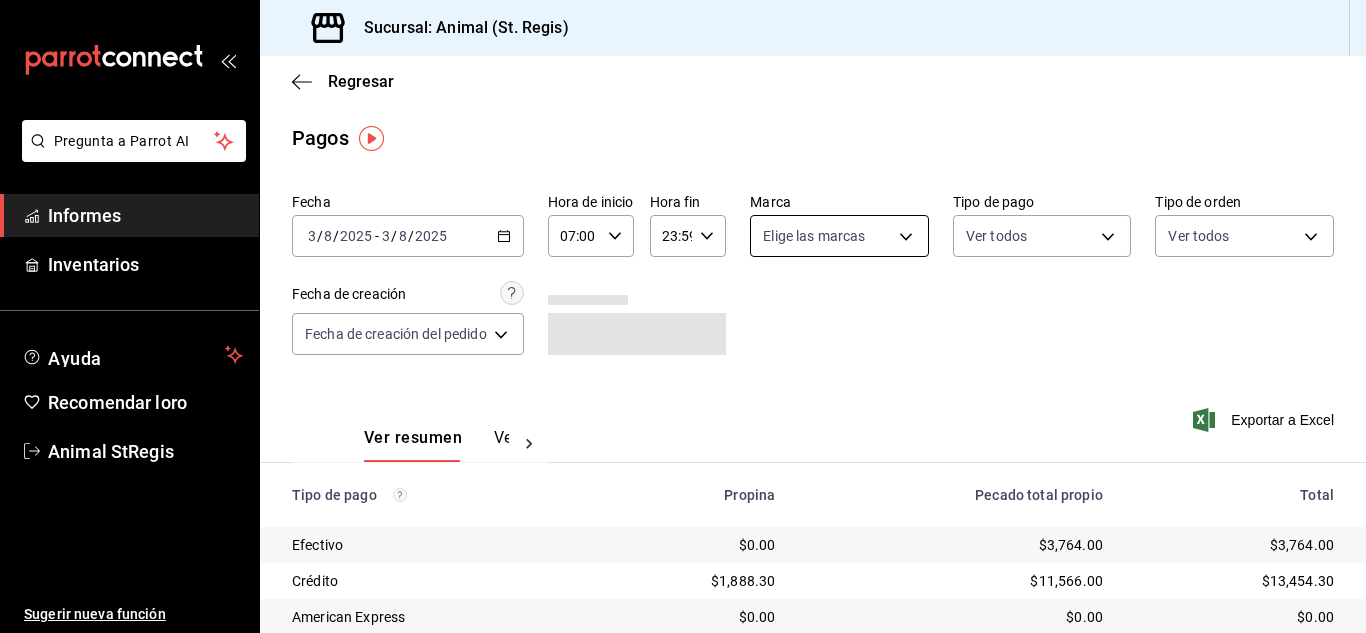 click on "Pregunta a Parrot AI Informes   Inventarios   Ayuda Recomendar loro   Animal [LOCATION]   Sugerir nueva función   Sucursal: Animal ([LOCATION]) Regresar Pagos Fecha [DATE] [DATE] - [DATE] [DATE] Hora de inicio 07:00 Hora de inicio Hora fin 23:59 Hora fin Marca Elige las marcas Tipo de pago Ver todos Tipo de orden Ver todos Fecha de creación   Fecha de creación del pedido ORDER Ver resumen Ver pagos Exportar a Excel Tipo de pago   Propina Pecado total propio Total Efectivo $0.00 $3,764.00 $3,764.00 Crédito $1,888.30 $11,566.00 $13,454.30 American Express $0.00 $0.00 $0.00 Transferencia $0.00 $0.00 $0.00 CxC Empleados $0.00 $0.00 $0.00 Clientes de CxC $0.00 $0.00 $0.00 UDS $0.00 $0.00 $0.00 Débito $1,392.80 $13,928.00 $15,320.80 Total $3,281.10 $29,258.00 $32,539.10 Texto original Valora esta traducción Tu opinión servirá para ayudar a mejorar el Traductor de Google Pregunta a Parrot AI Informes   Inventarios   Ayuda Recomendar loro   Animal [LOCATION]" at bounding box center [683, 316] 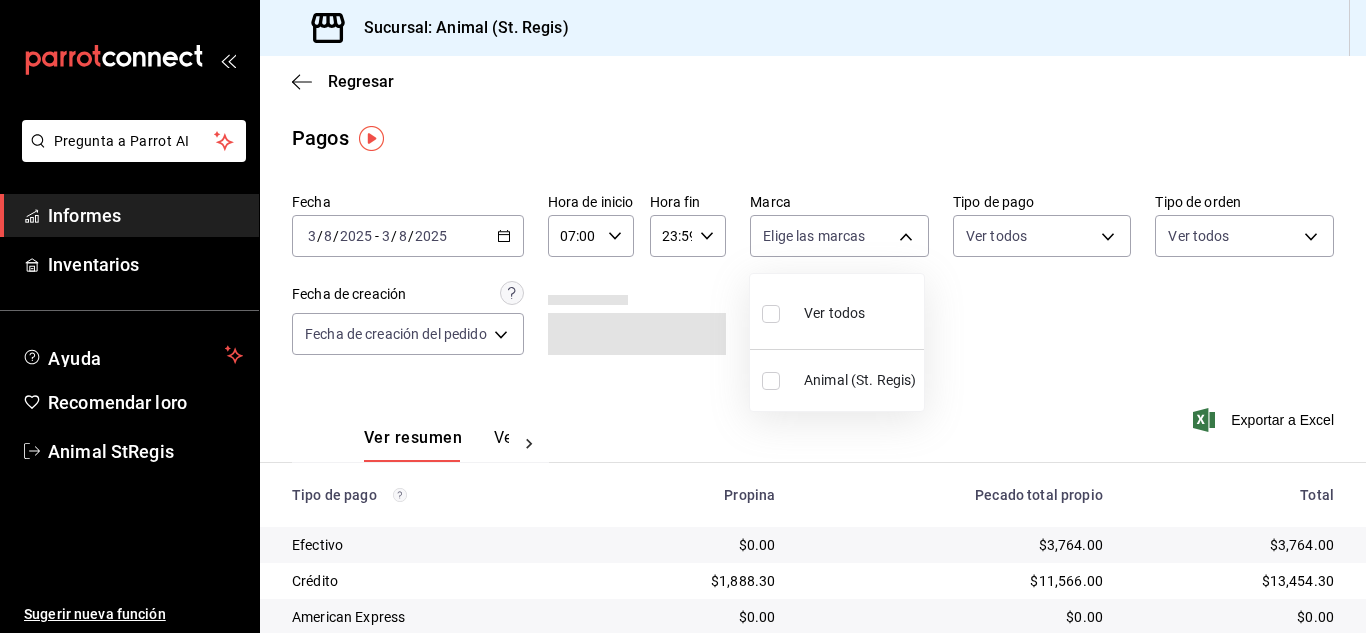 click at bounding box center [771, 314] 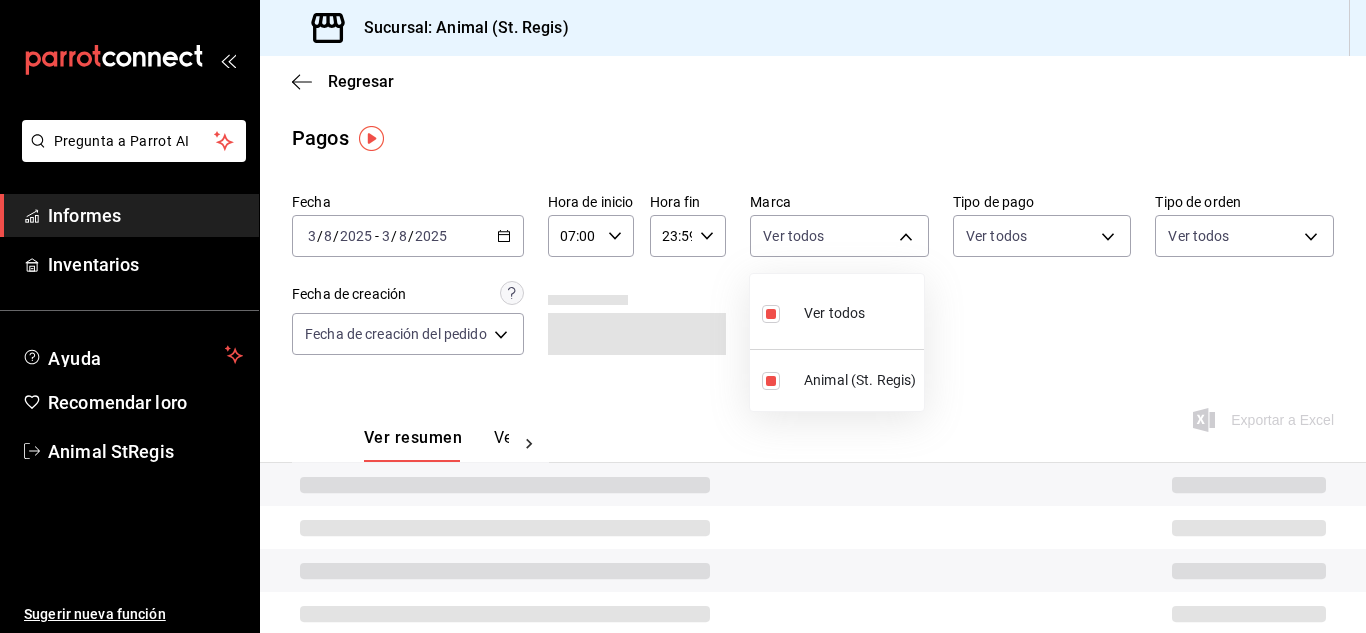 click at bounding box center [683, 316] 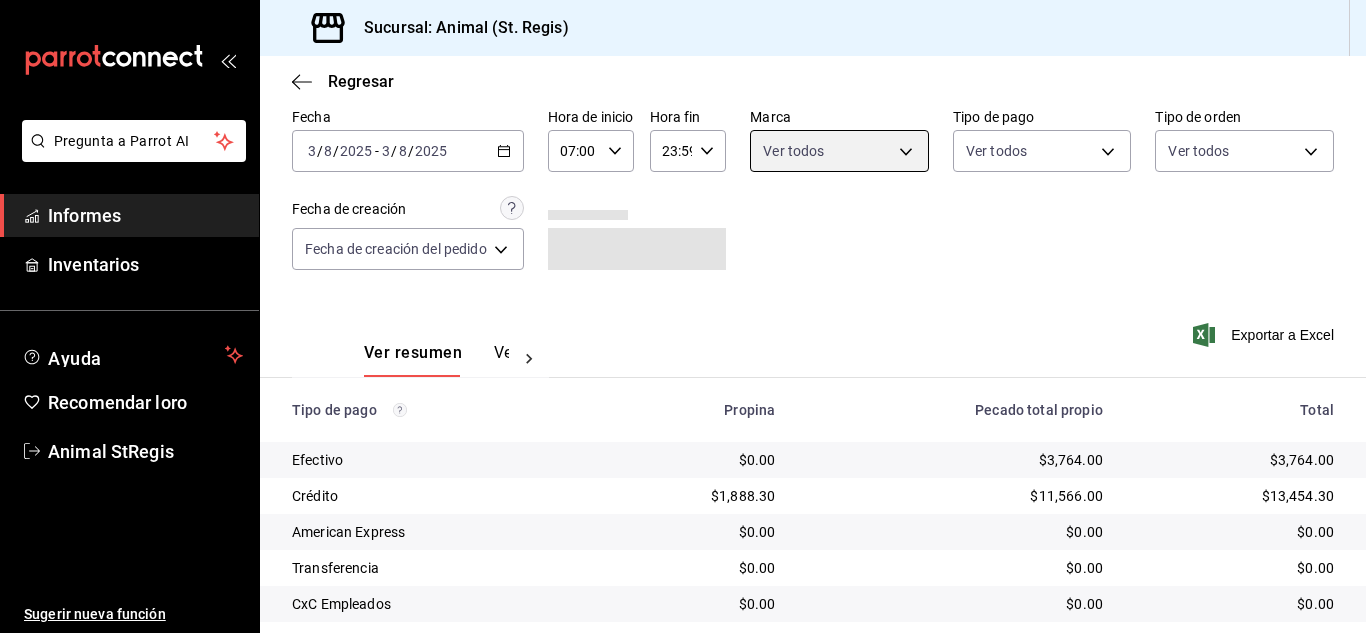 scroll, scrollTop: 251, scrollLeft: 0, axis: vertical 